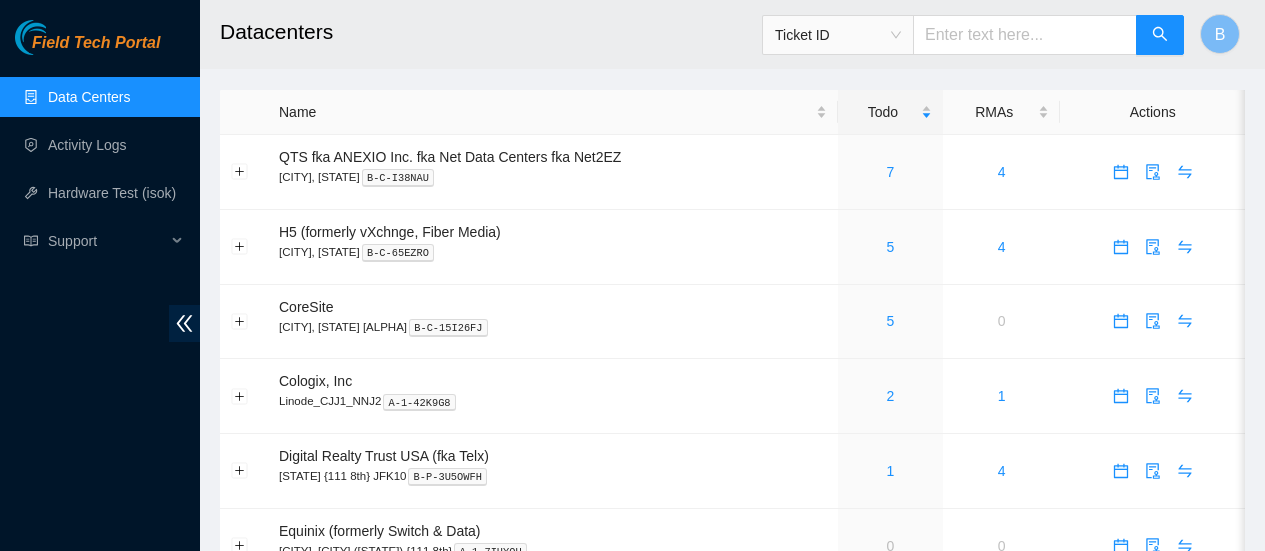 scroll, scrollTop: 0, scrollLeft: 0, axis: both 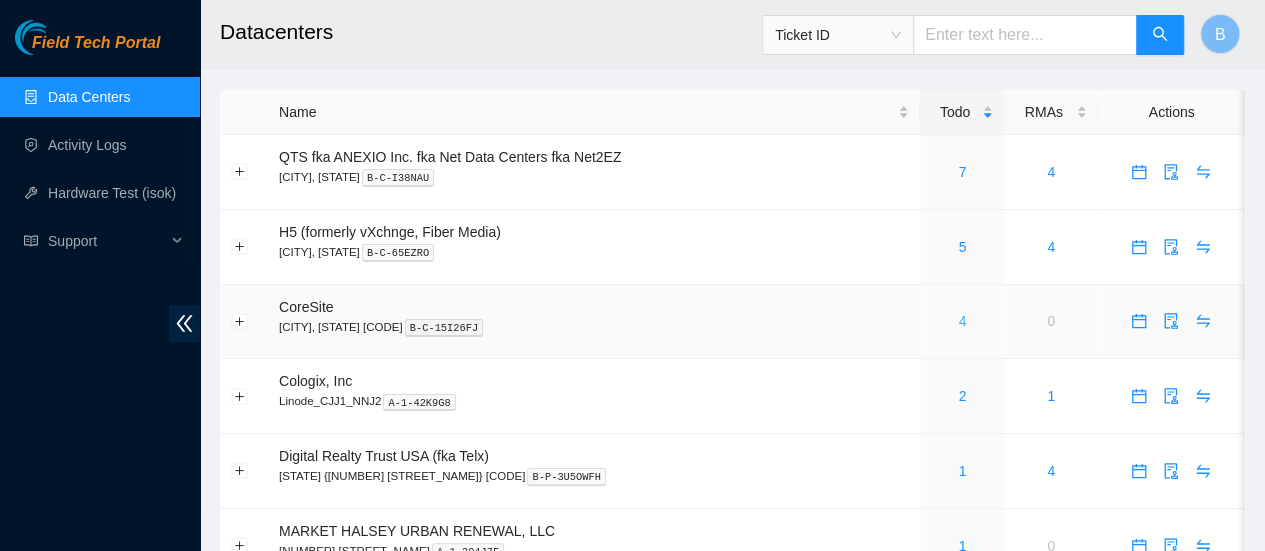click on "4" at bounding box center [962, 321] 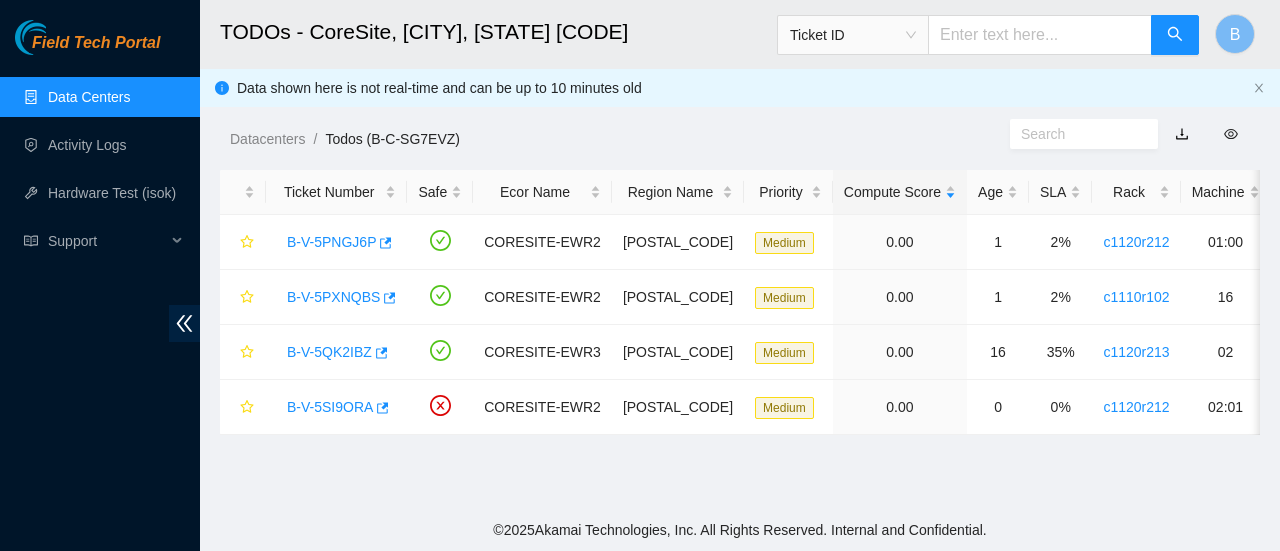 click on "Data Centers" at bounding box center [89, 97] 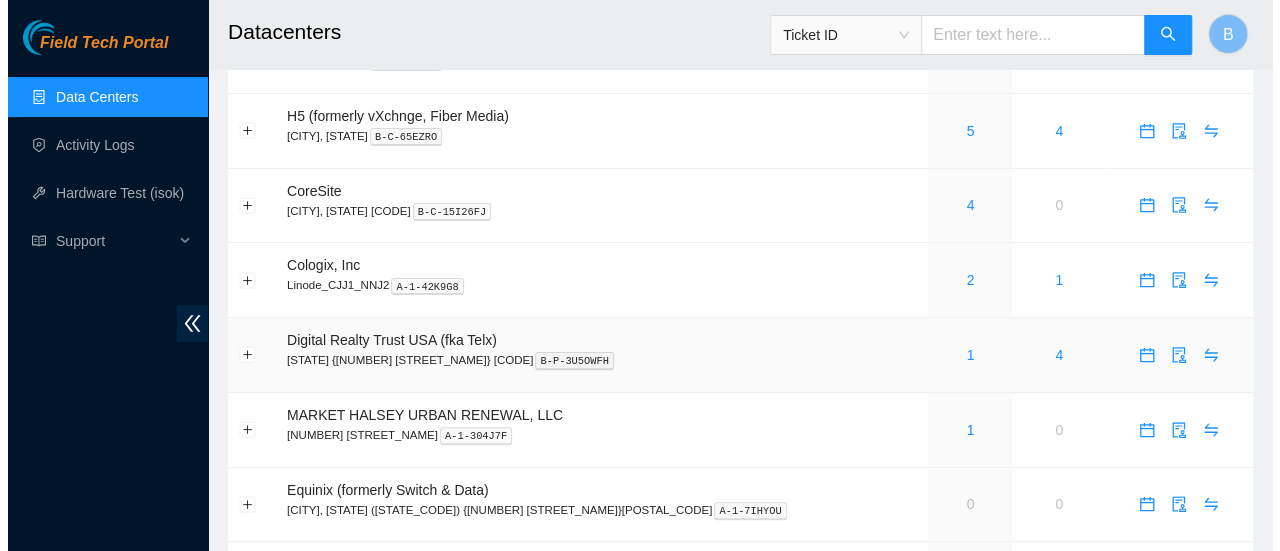scroll, scrollTop: 0, scrollLeft: 0, axis: both 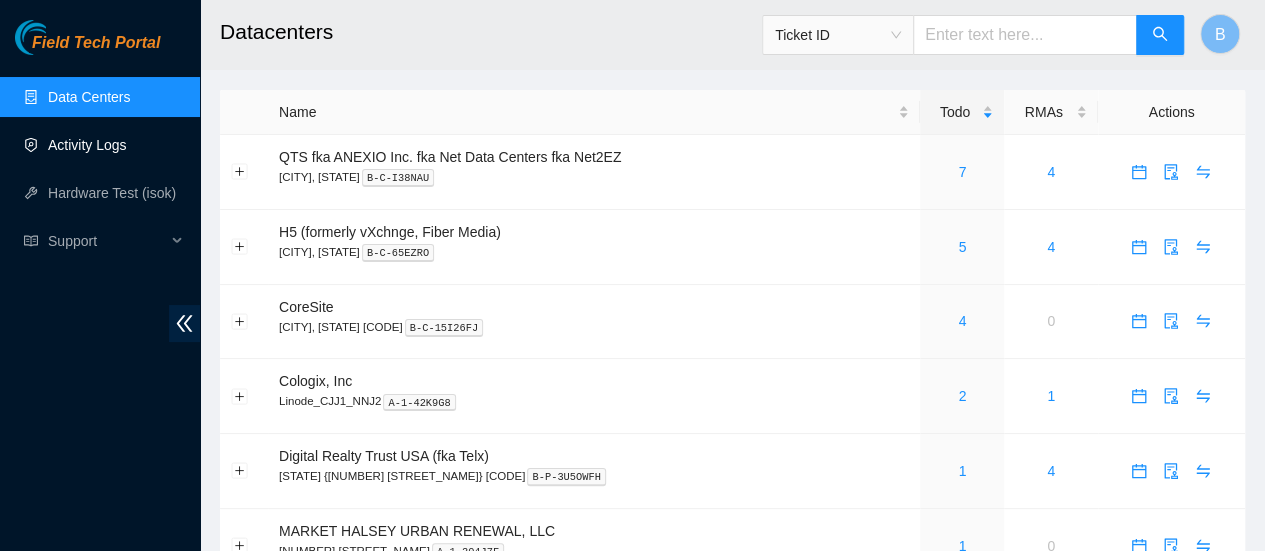 click on "Activity Logs" at bounding box center (87, 145) 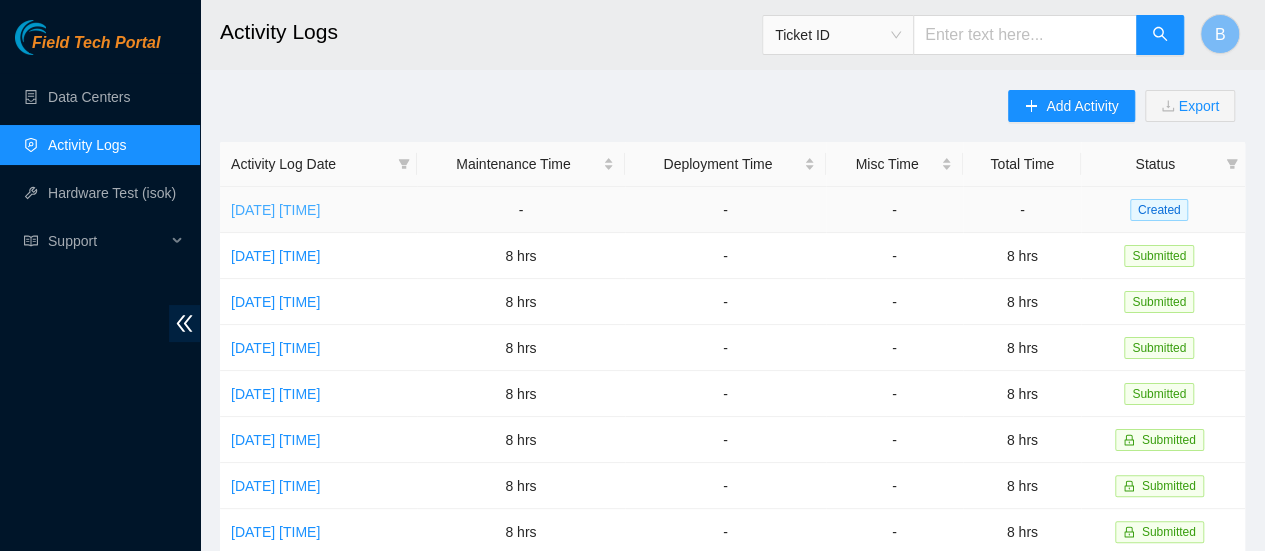 click on "[DATE] [TIME]" at bounding box center (275, 210) 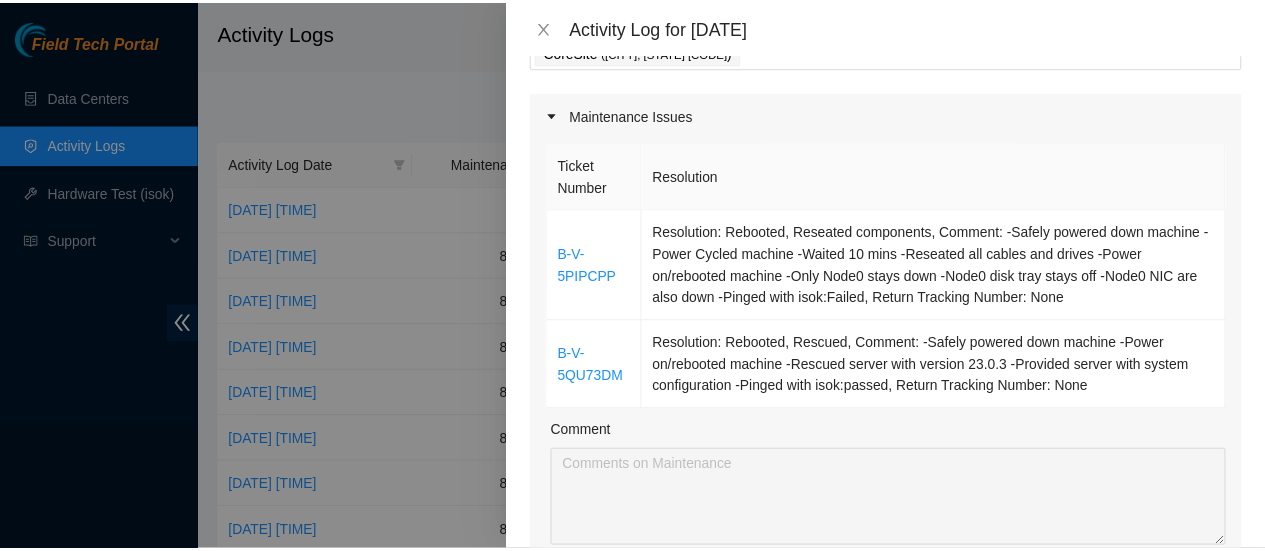 scroll, scrollTop: 0, scrollLeft: 0, axis: both 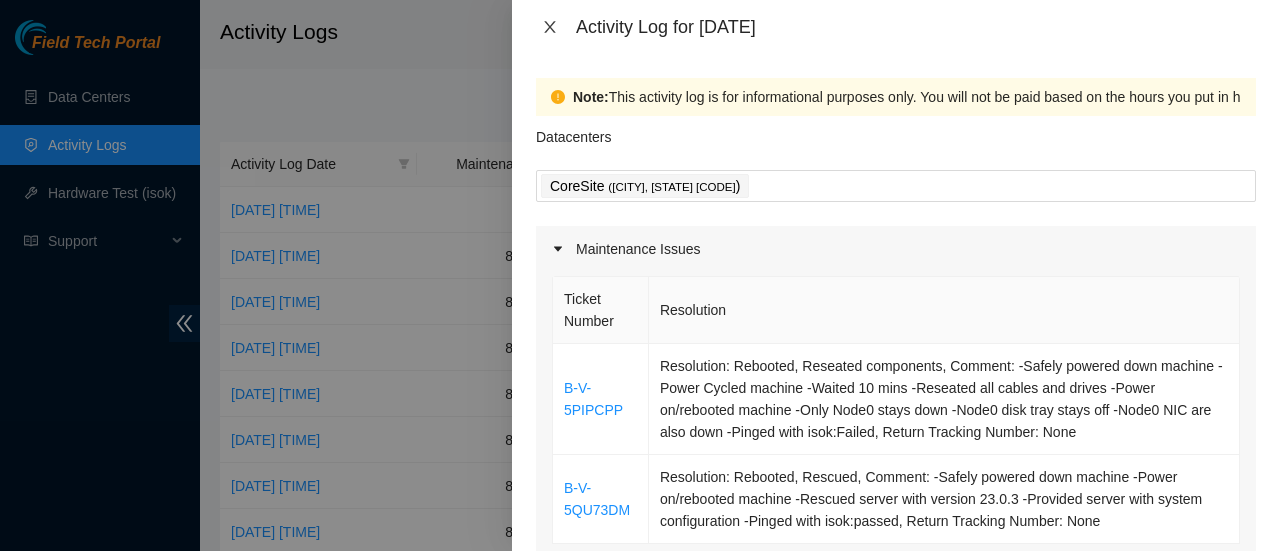 click 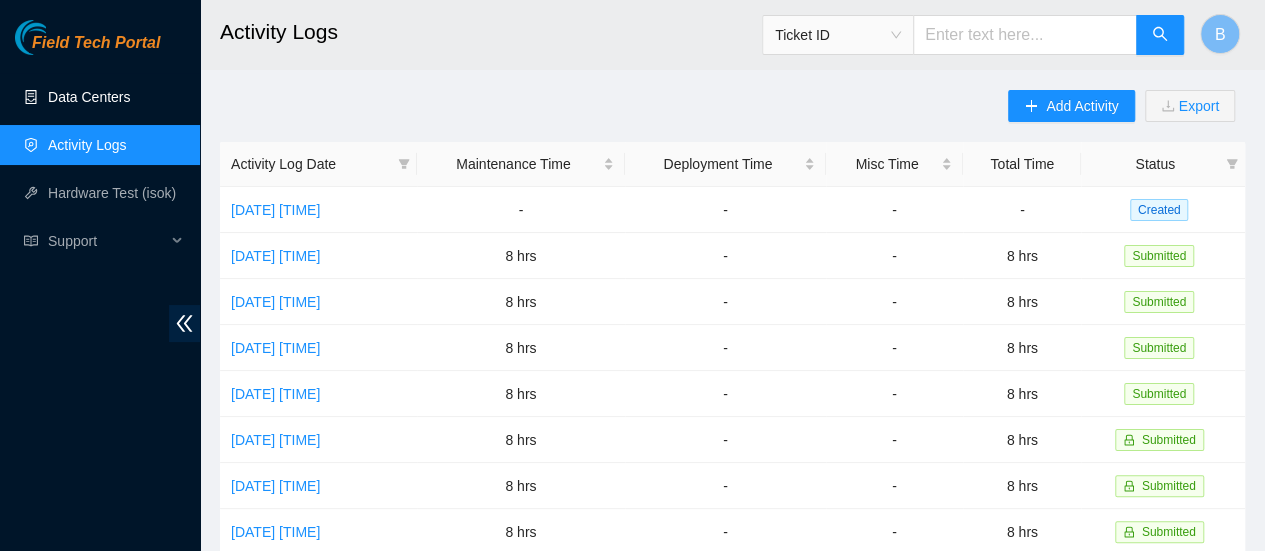 click on "Data Centers" at bounding box center [89, 97] 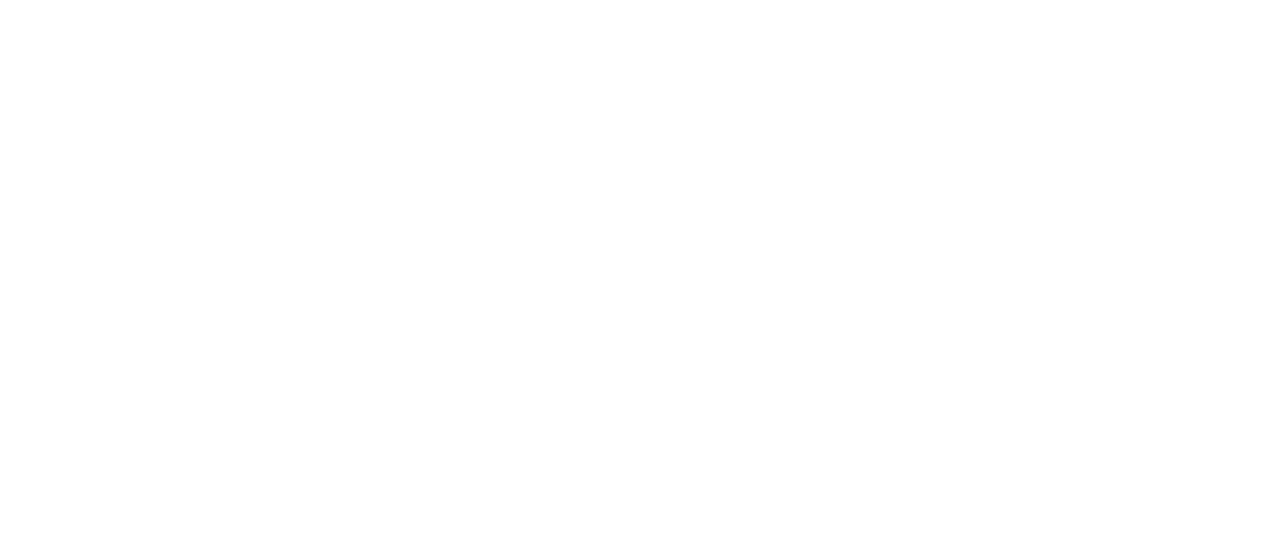 scroll, scrollTop: 0, scrollLeft: 0, axis: both 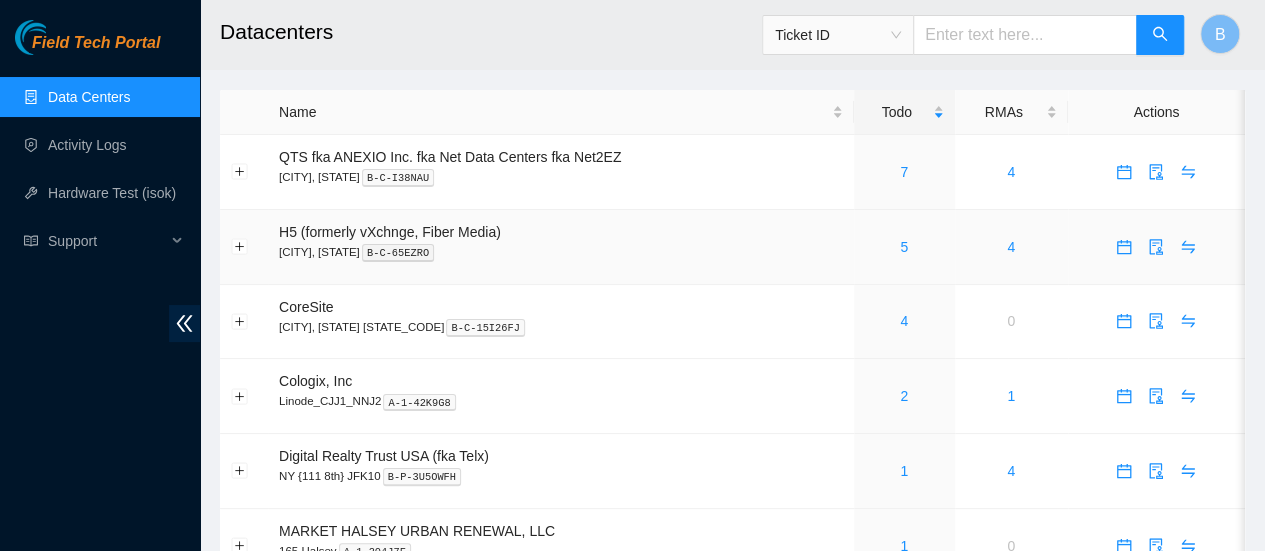 click on "5" at bounding box center (904, 247) 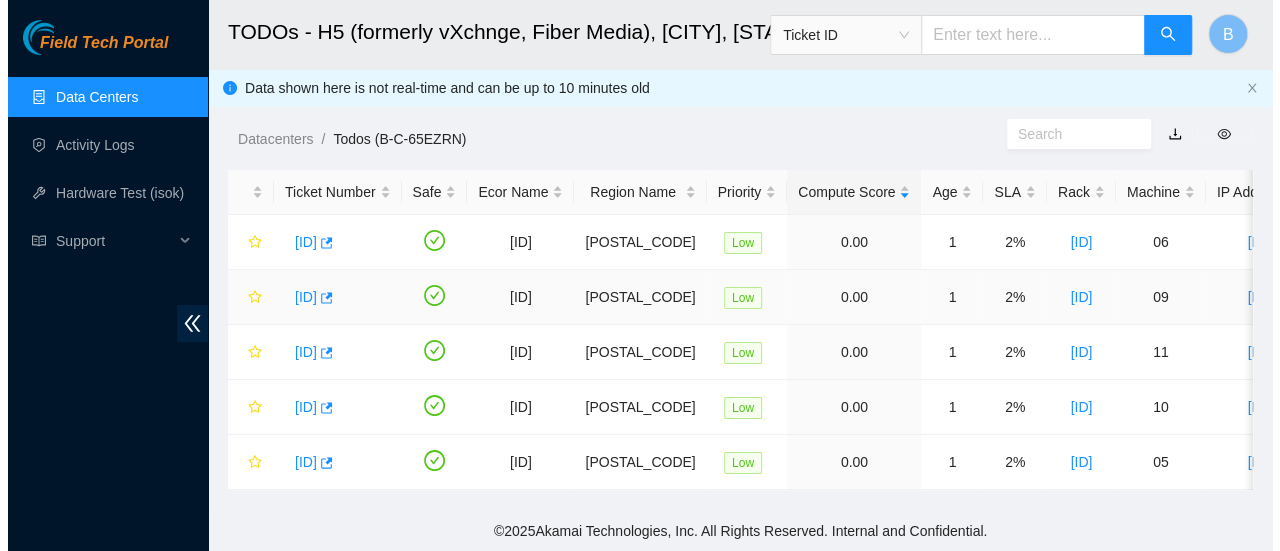 scroll, scrollTop: 0, scrollLeft: 109, axis: horizontal 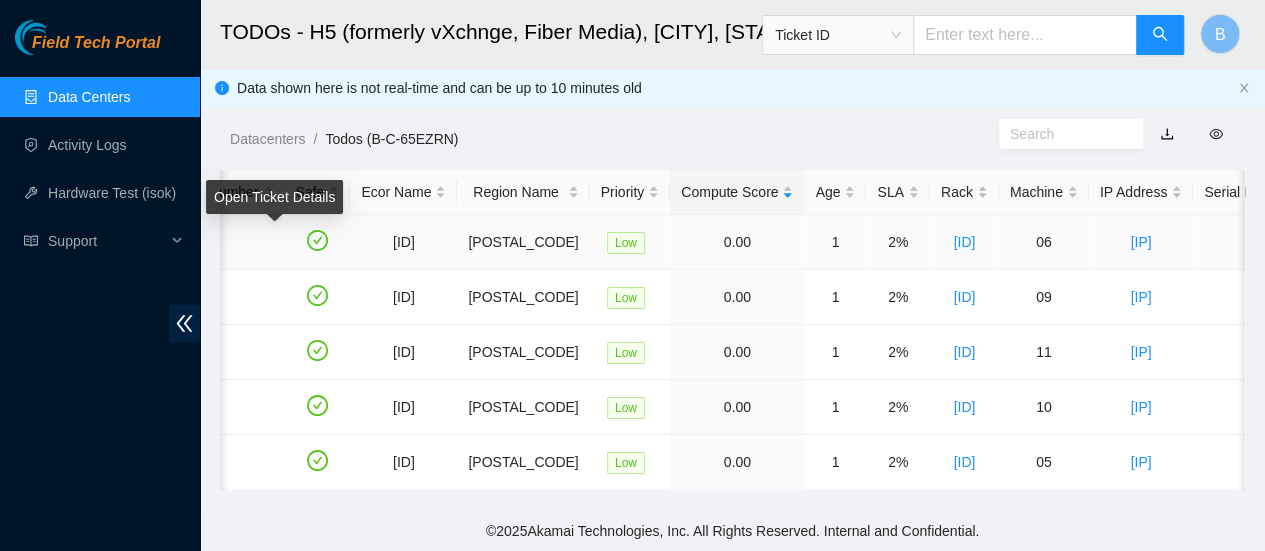 click 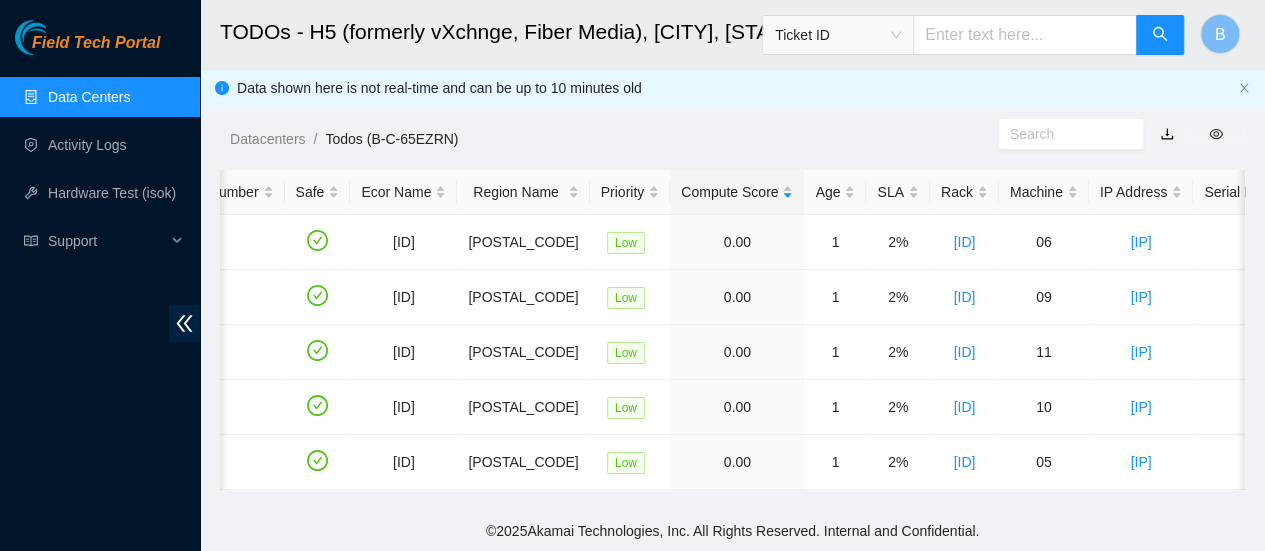 click on "Data Centers" at bounding box center (89, 97) 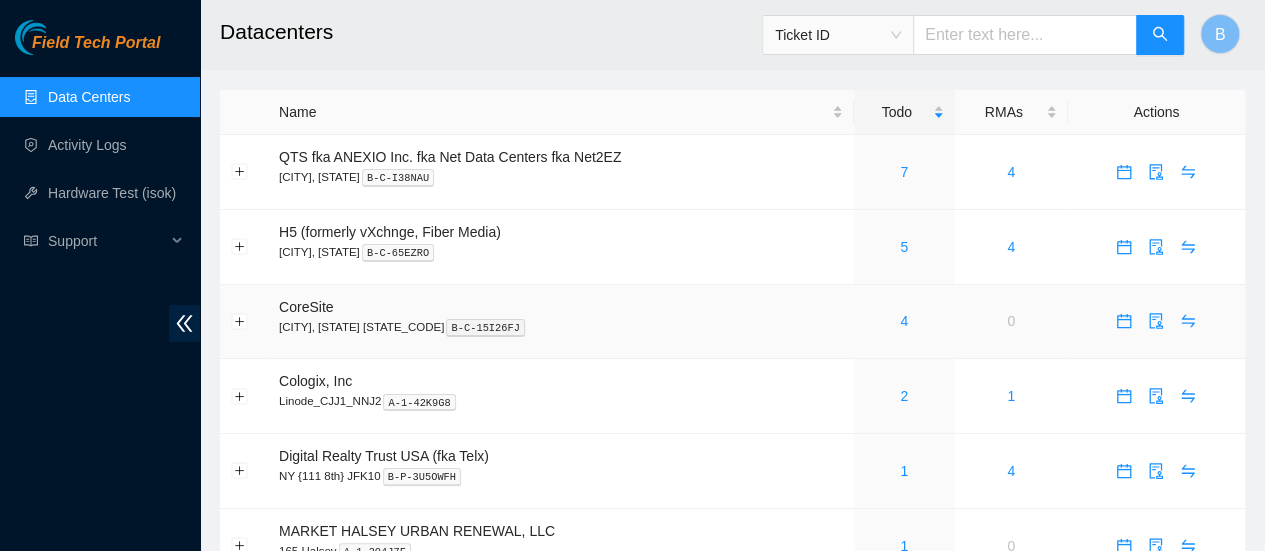 click on "4" at bounding box center [904, 321] 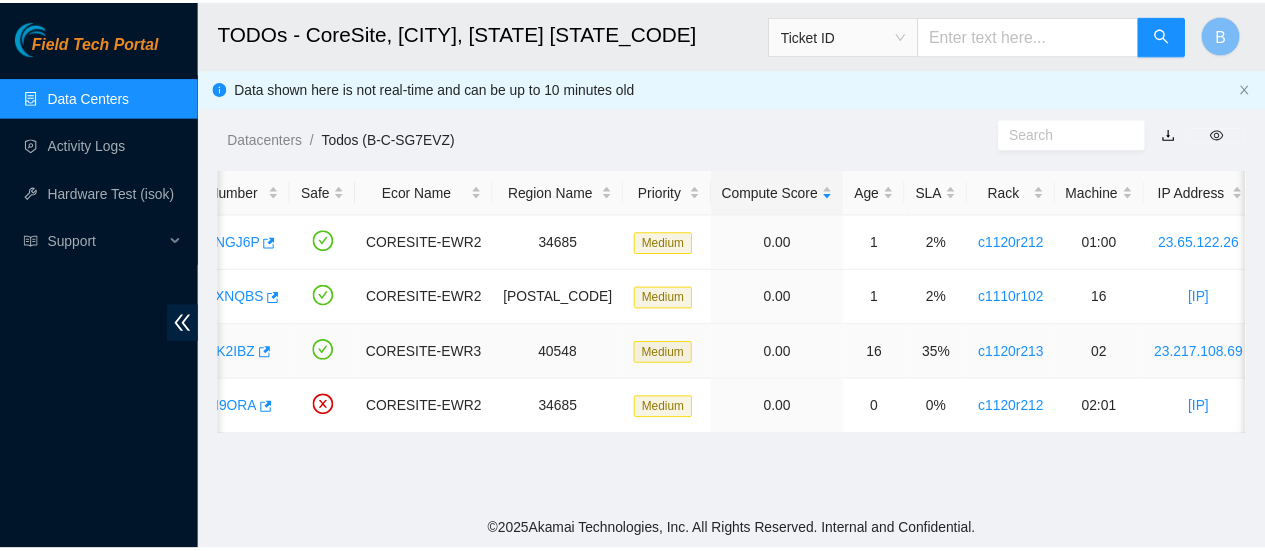 scroll, scrollTop: 0, scrollLeft: 0, axis: both 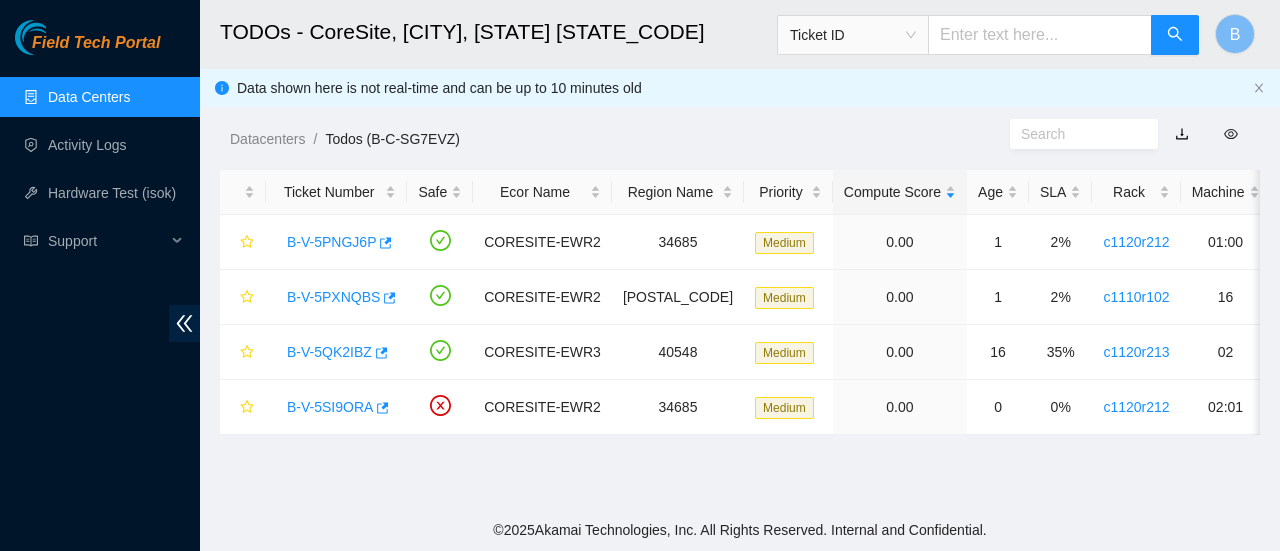 click on "Data Centers" at bounding box center [89, 97] 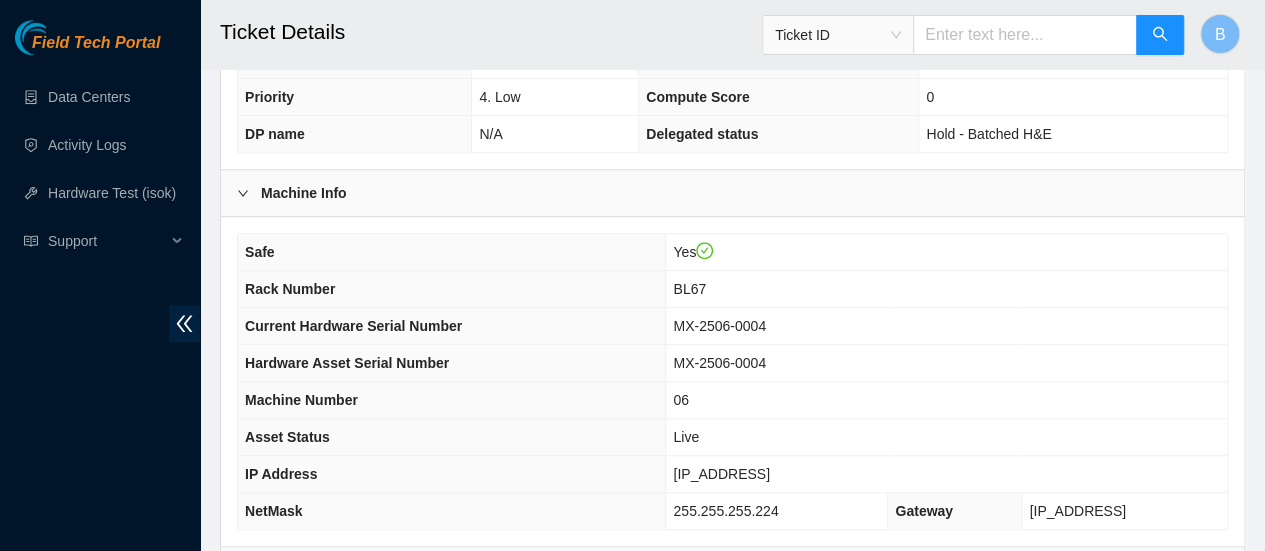 scroll, scrollTop: 817, scrollLeft: 0, axis: vertical 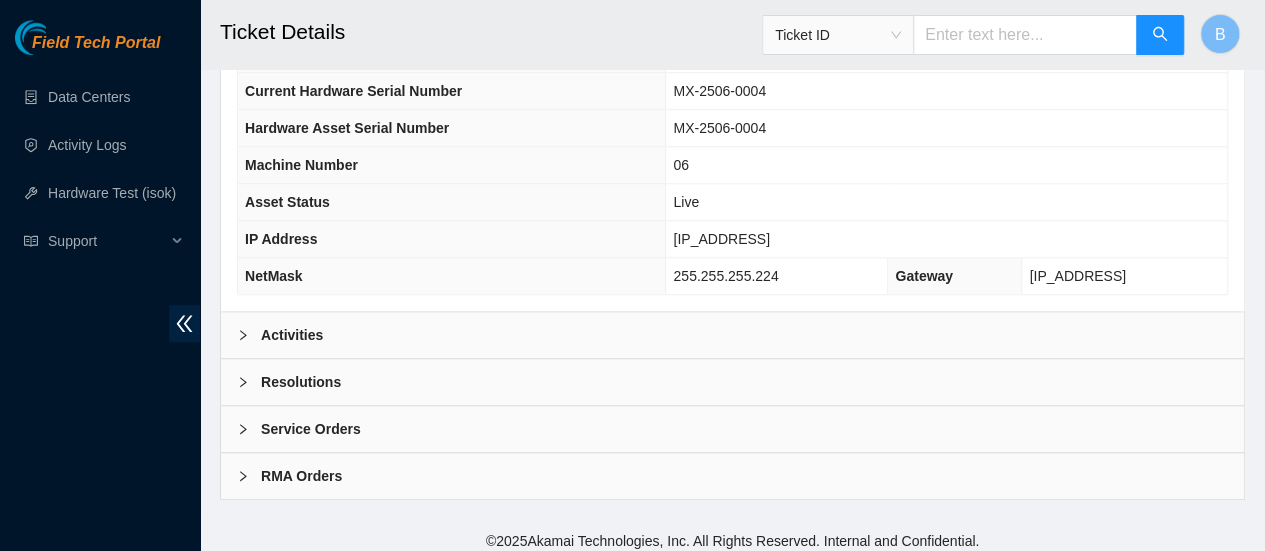 click on "Activities" at bounding box center (292, 335) 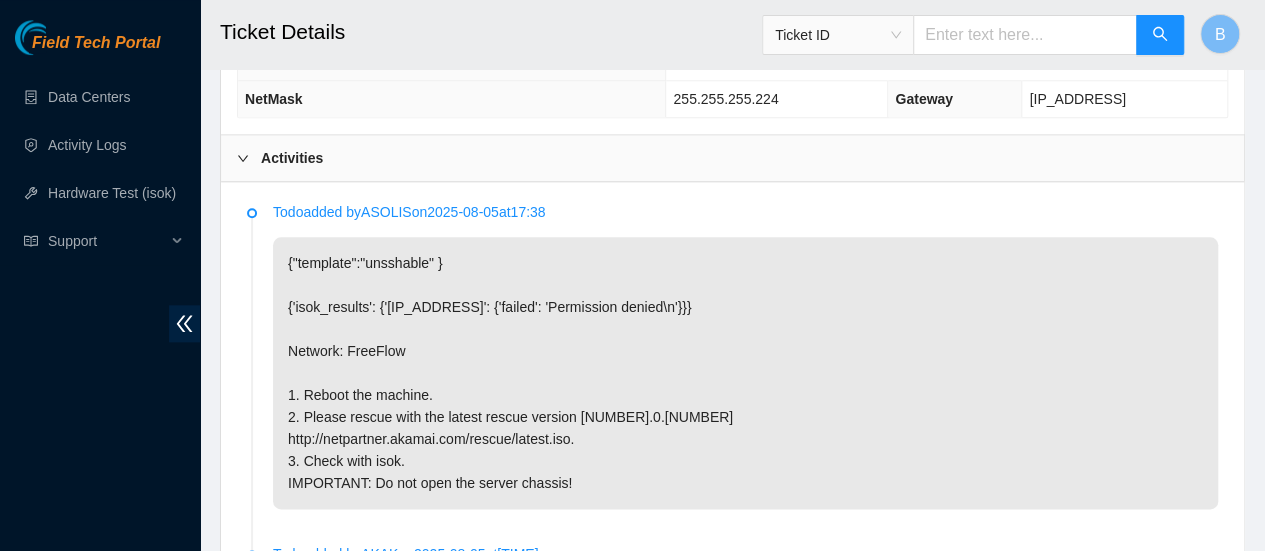 scroll, scrollTop: 1010, scrollLeft: 0, axis: vertical 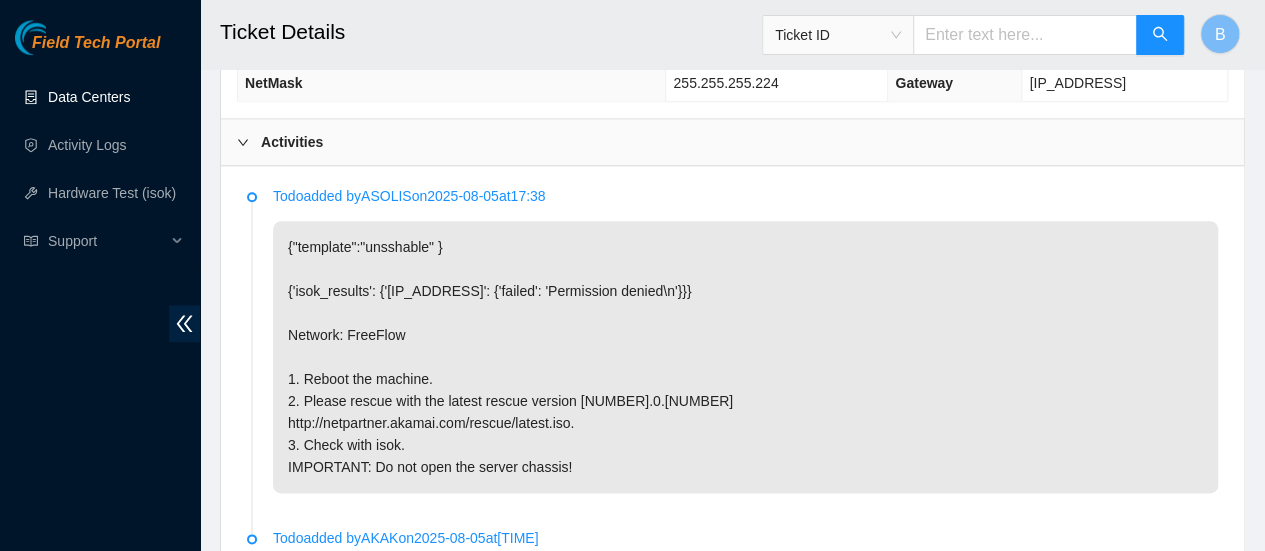 click on "Data Centers" at bounding box center (89, 97) 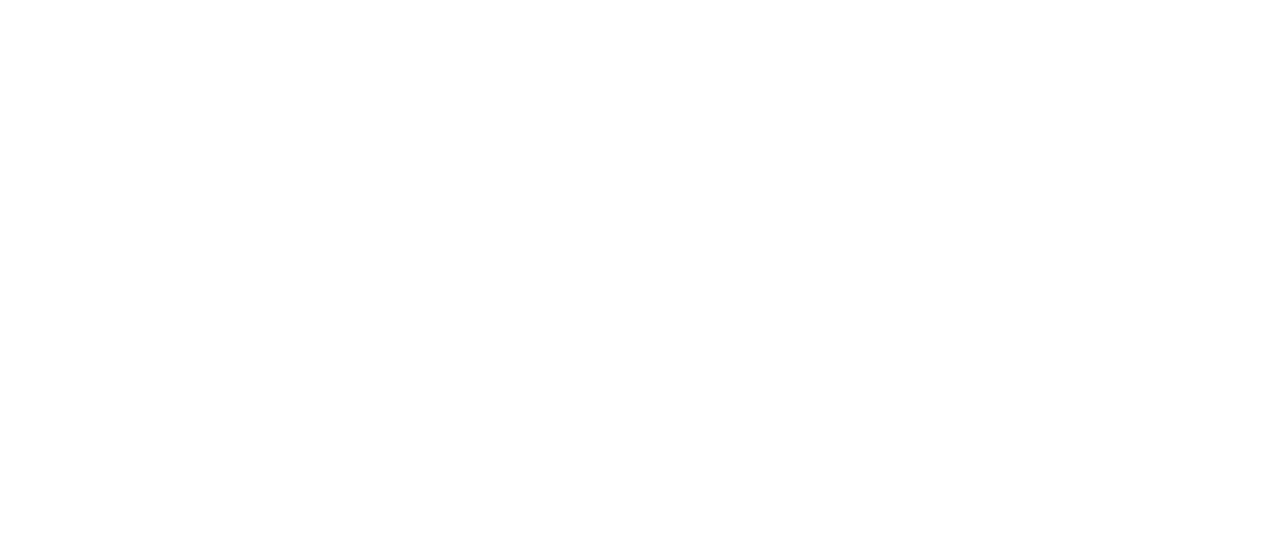 scroll, scrollTop: 0, scrollLeft: 0, axis: both 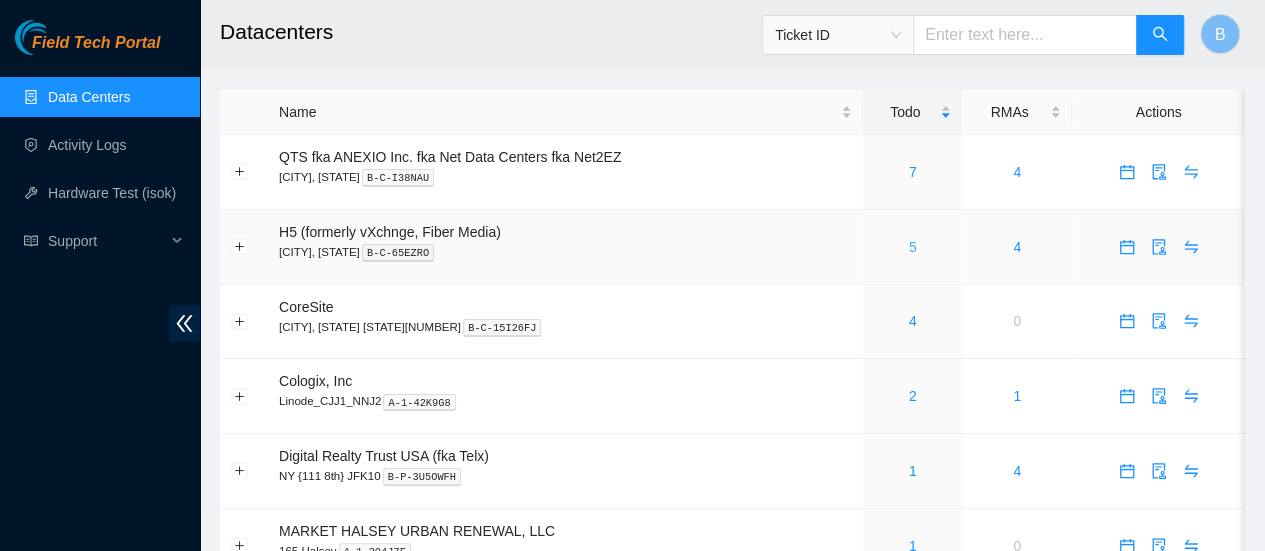 click on "5" at bounding box center (913, 247) 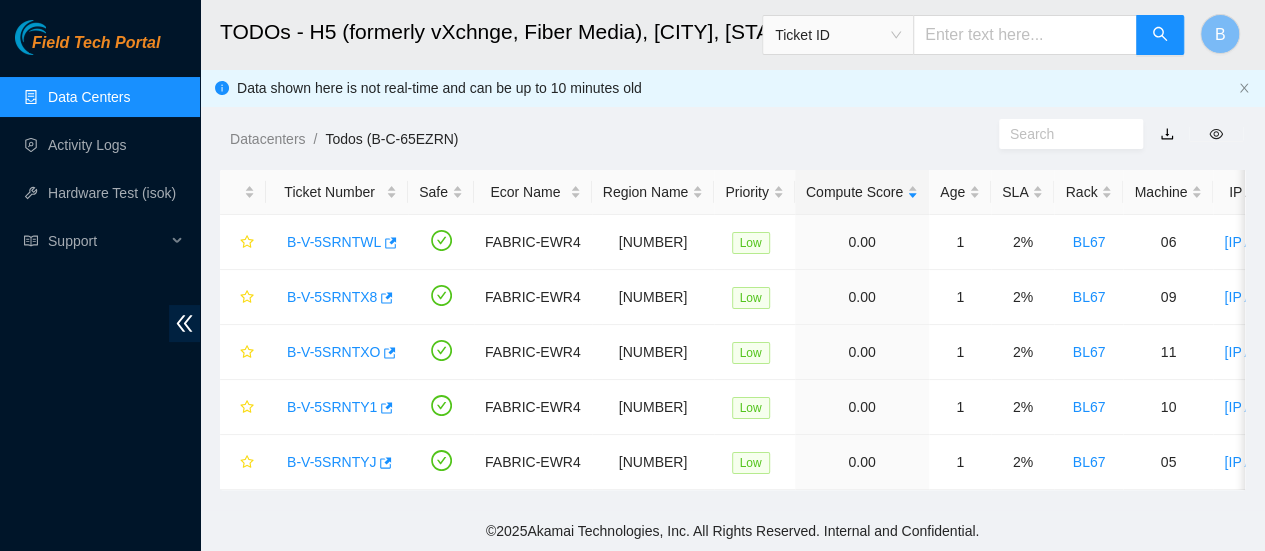 click on "Data Centers" at bounding box center (89, 97) 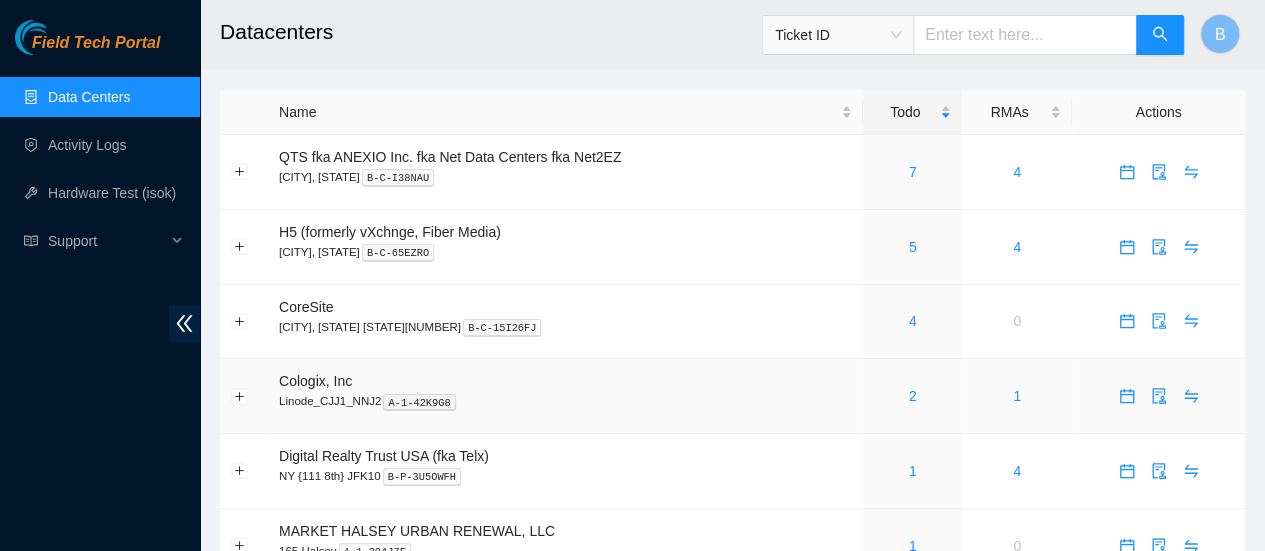 click on "2" at bounding box center (912, 396) 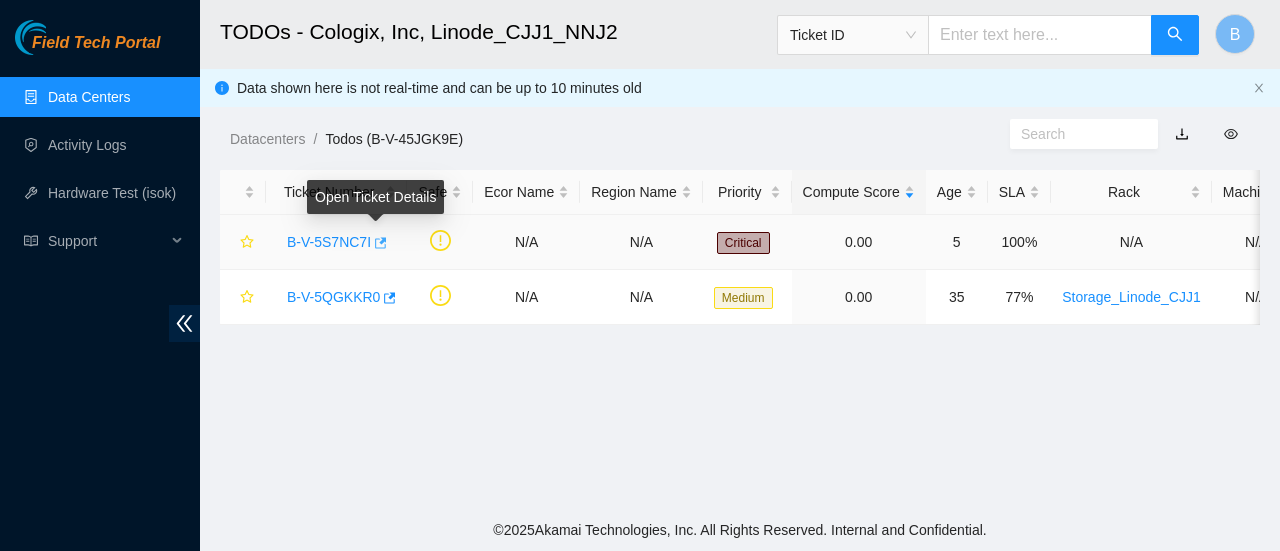 click 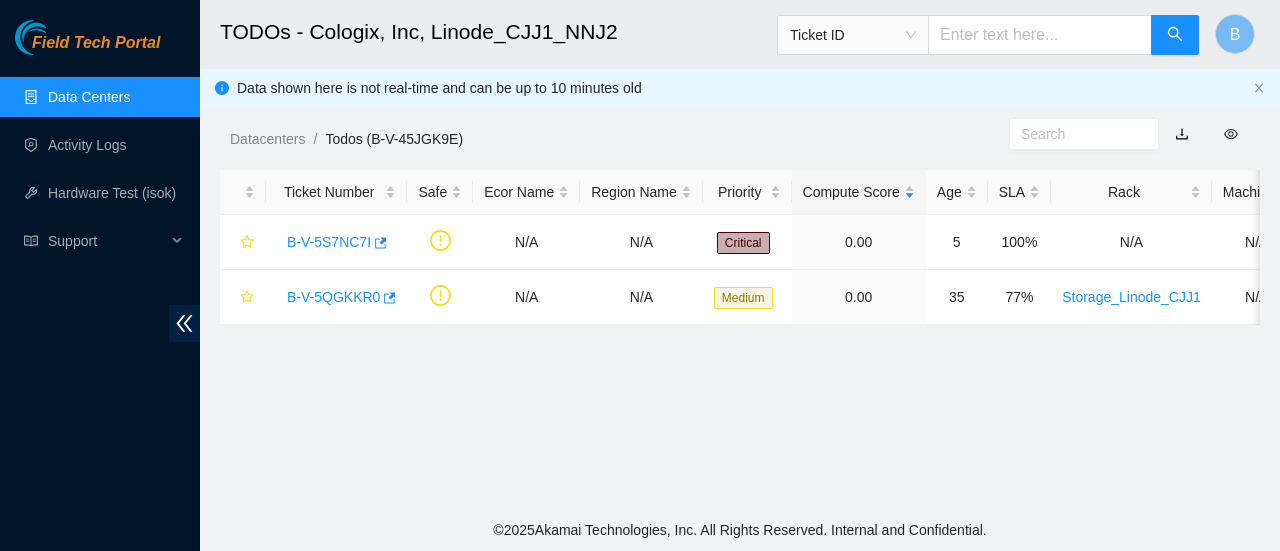 click on "Data Centers" at bounding box center (89, 97) 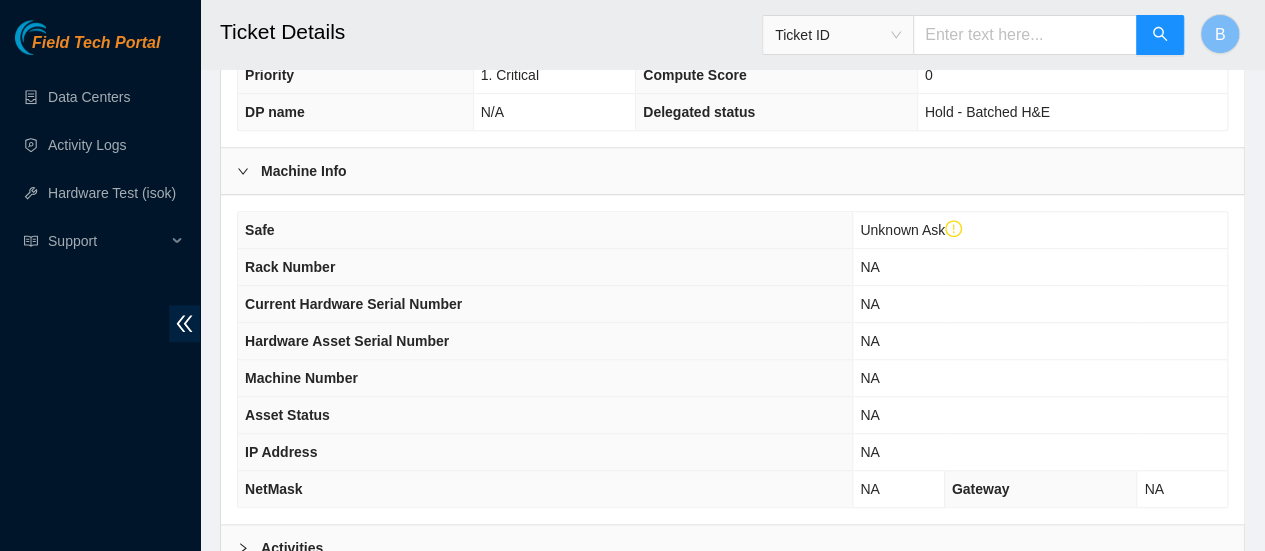 scroll, scrollTop: 702, scrollLeft: 0, axis: vertical 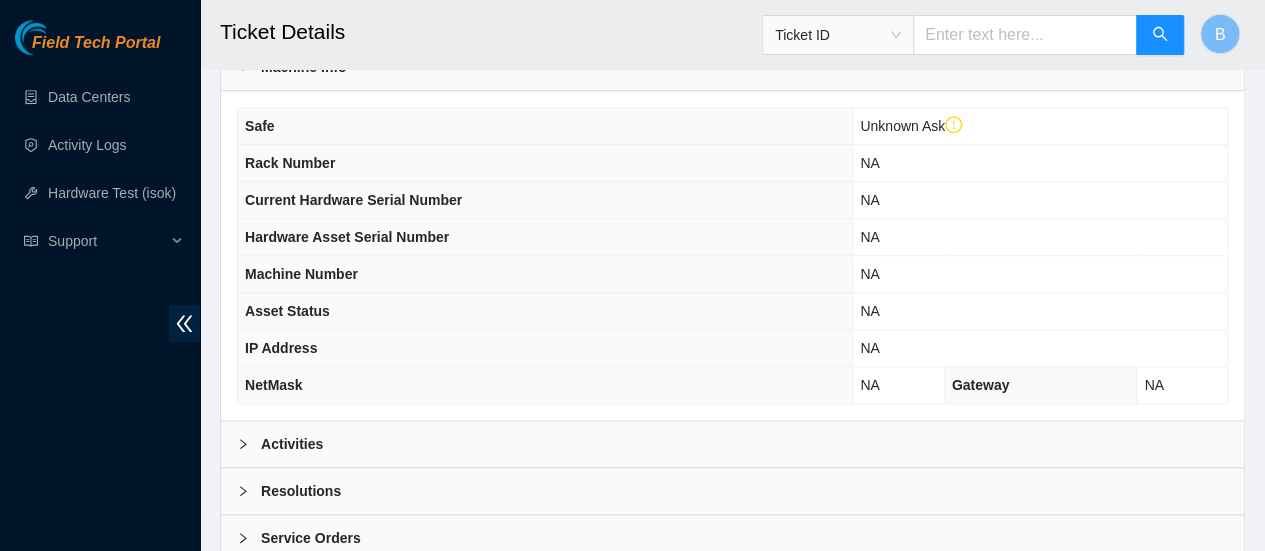 click on "Activities" at bounding box center (292, 444) 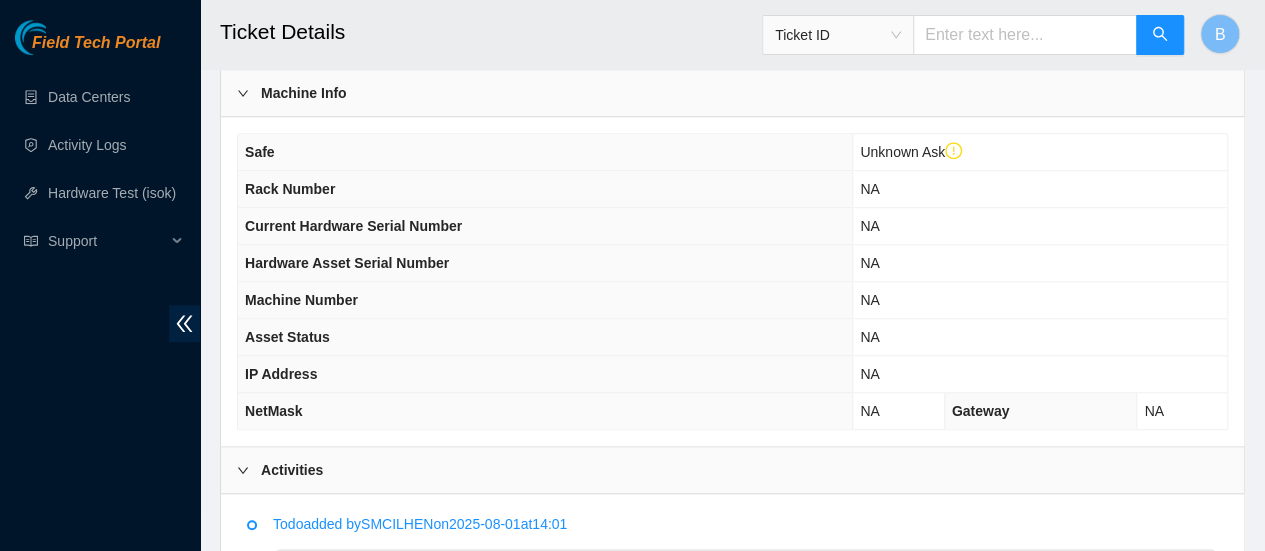 scroll, scrollTop: 674, scrollLeft: 0, axis: vertical 